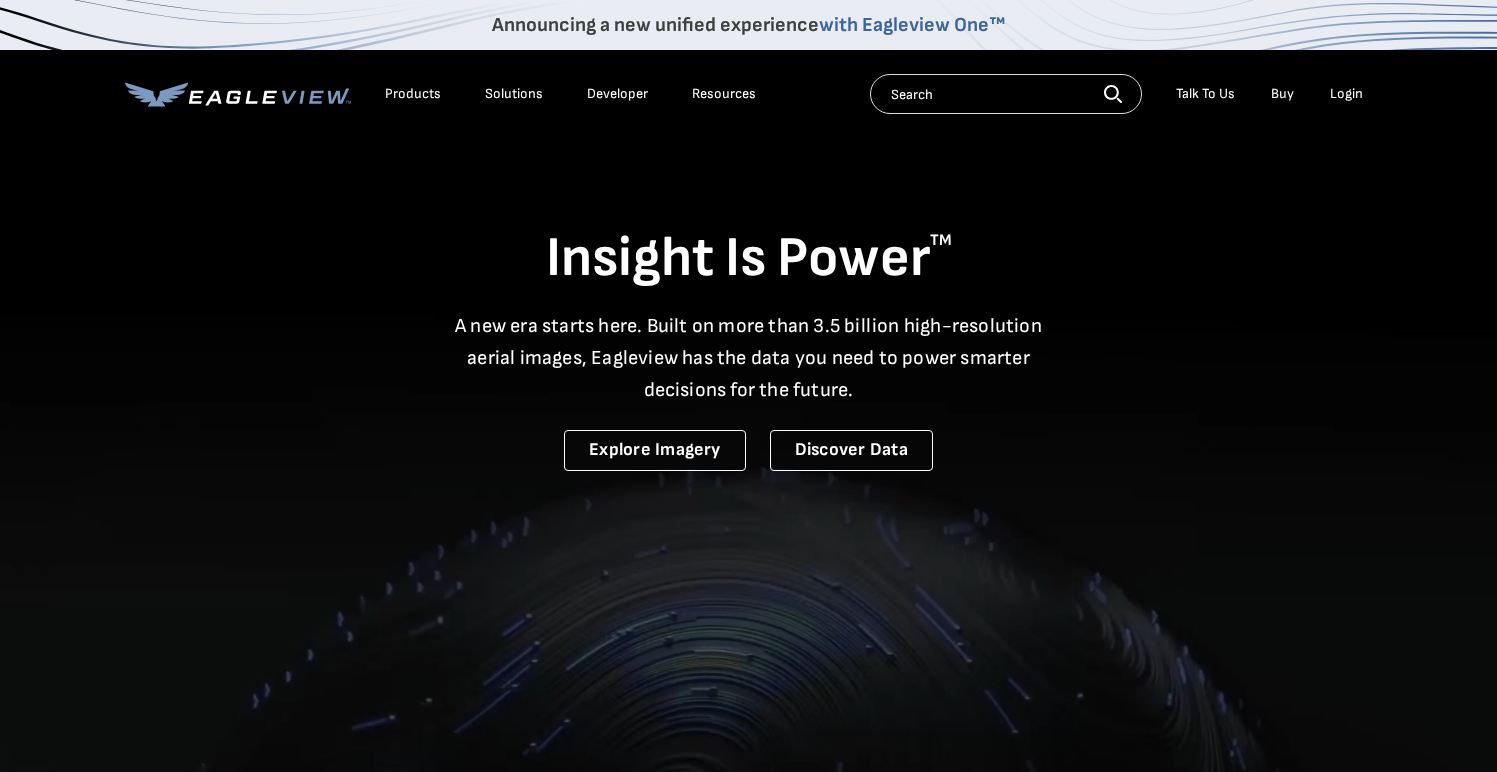 scroll, scrollTop: 0, scrollLeft: 0, axis: both 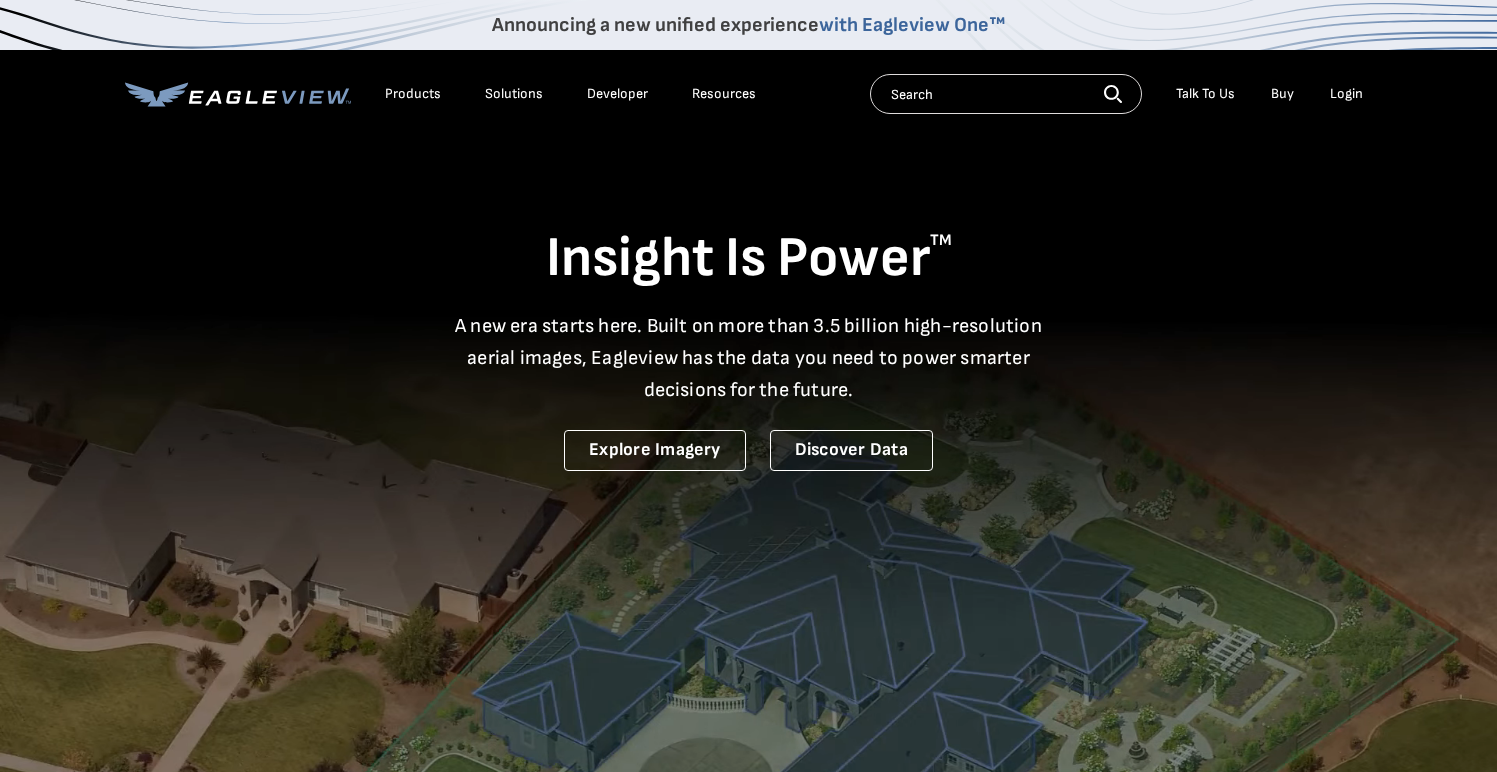 click on "Login" at bounding box center [1346, 94] 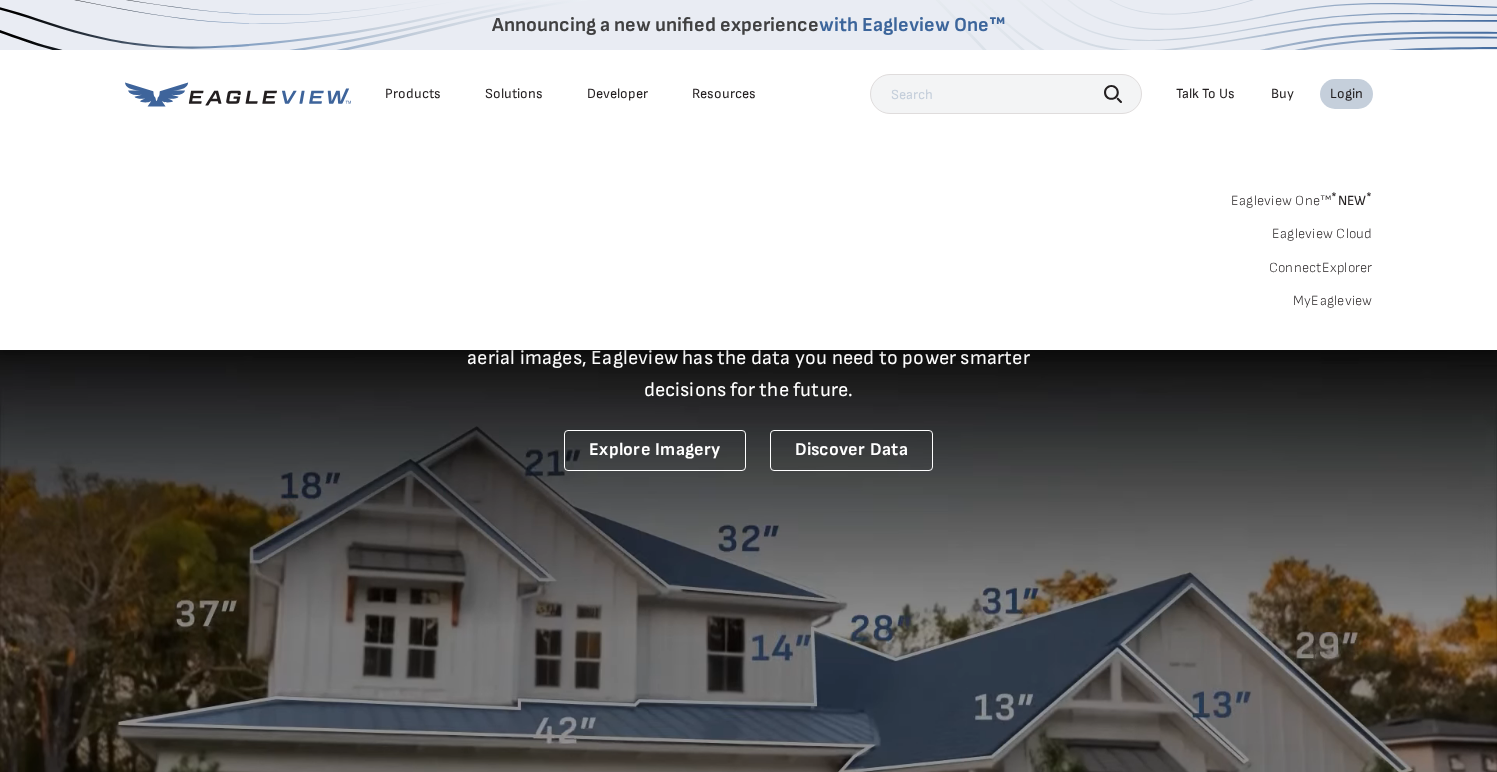 click on "MyEagleview" at bounding box center [1333, 301] 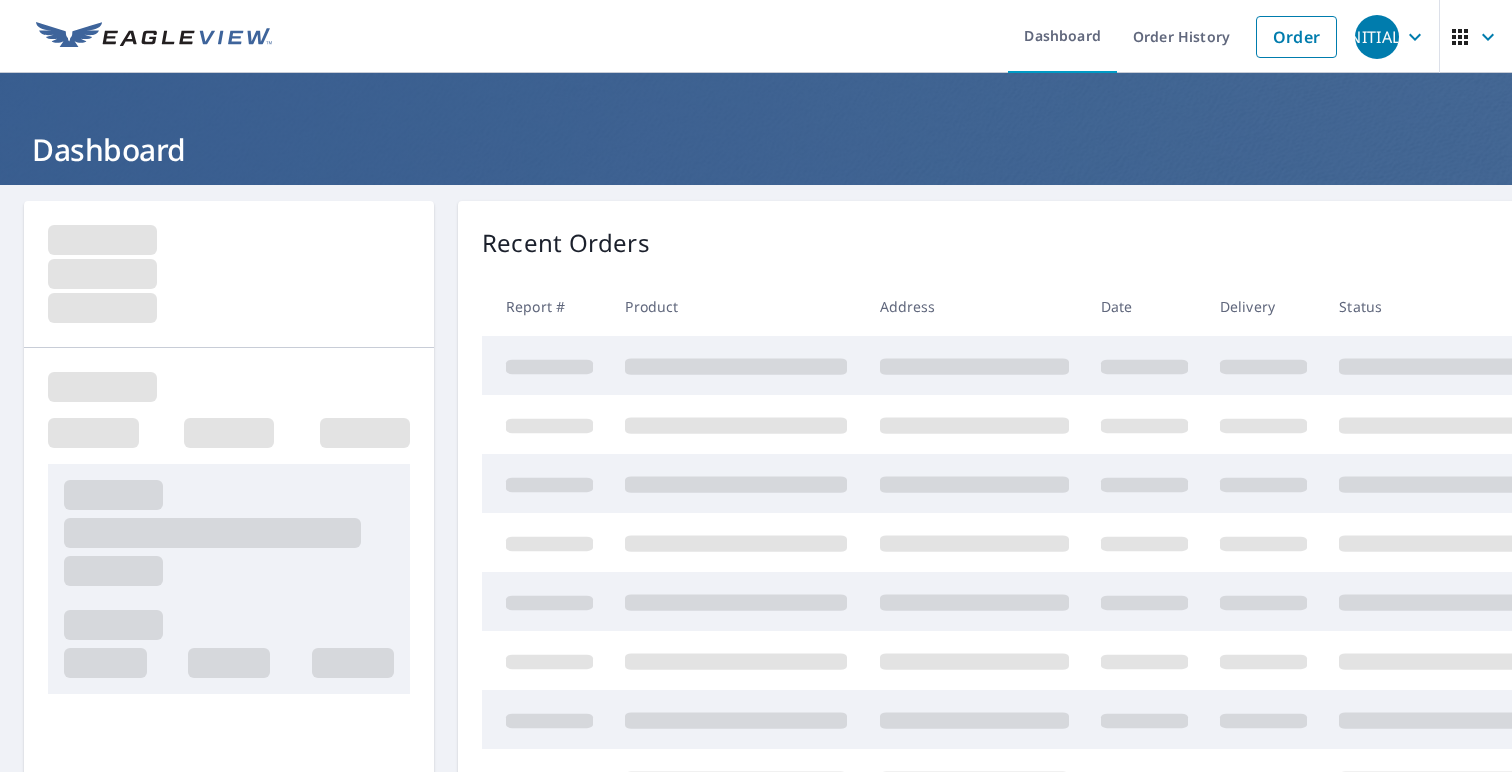 scroll, scrollTop: 0, scrollLeft: 0, axis: both 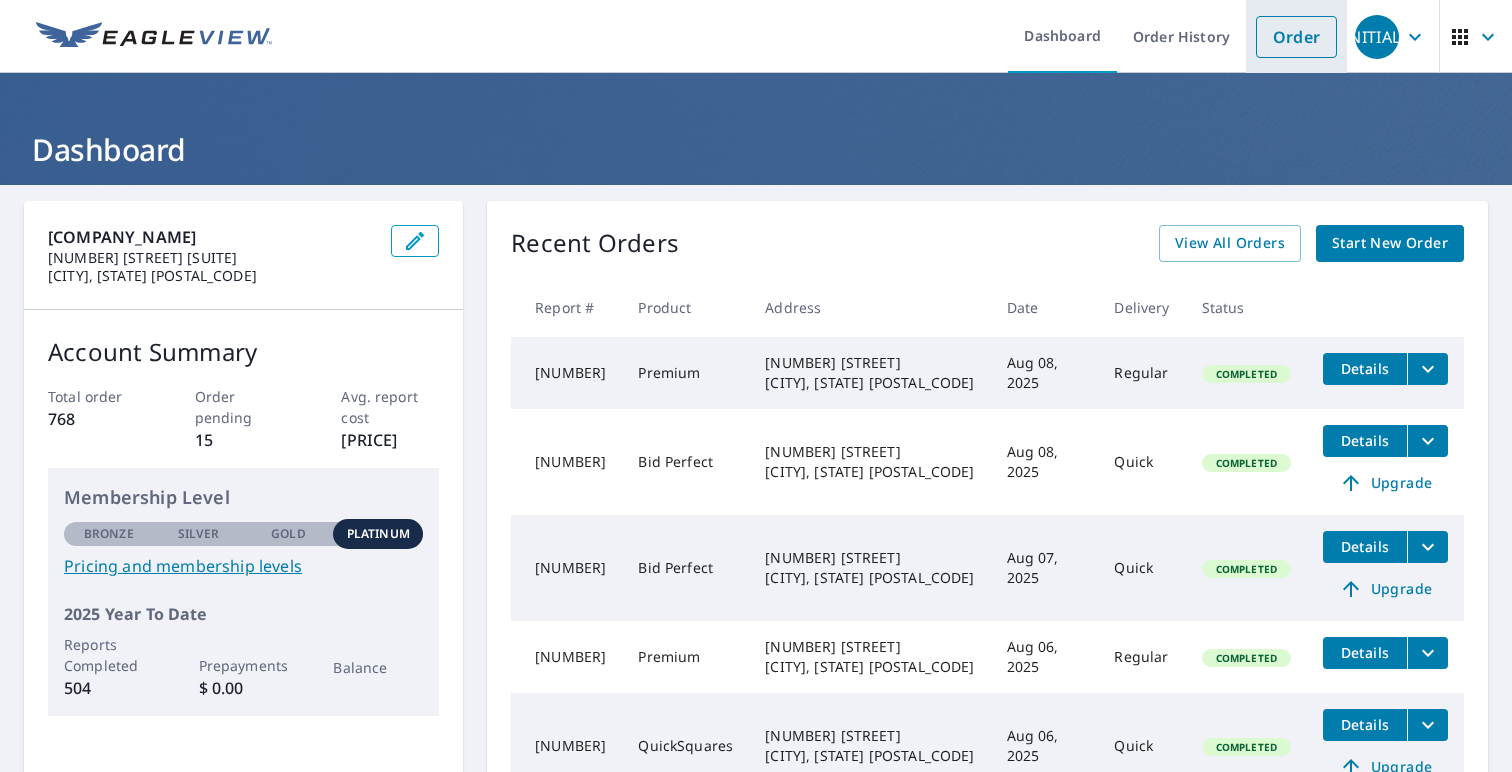 click on "Order" at bounding box center [1296, 37] 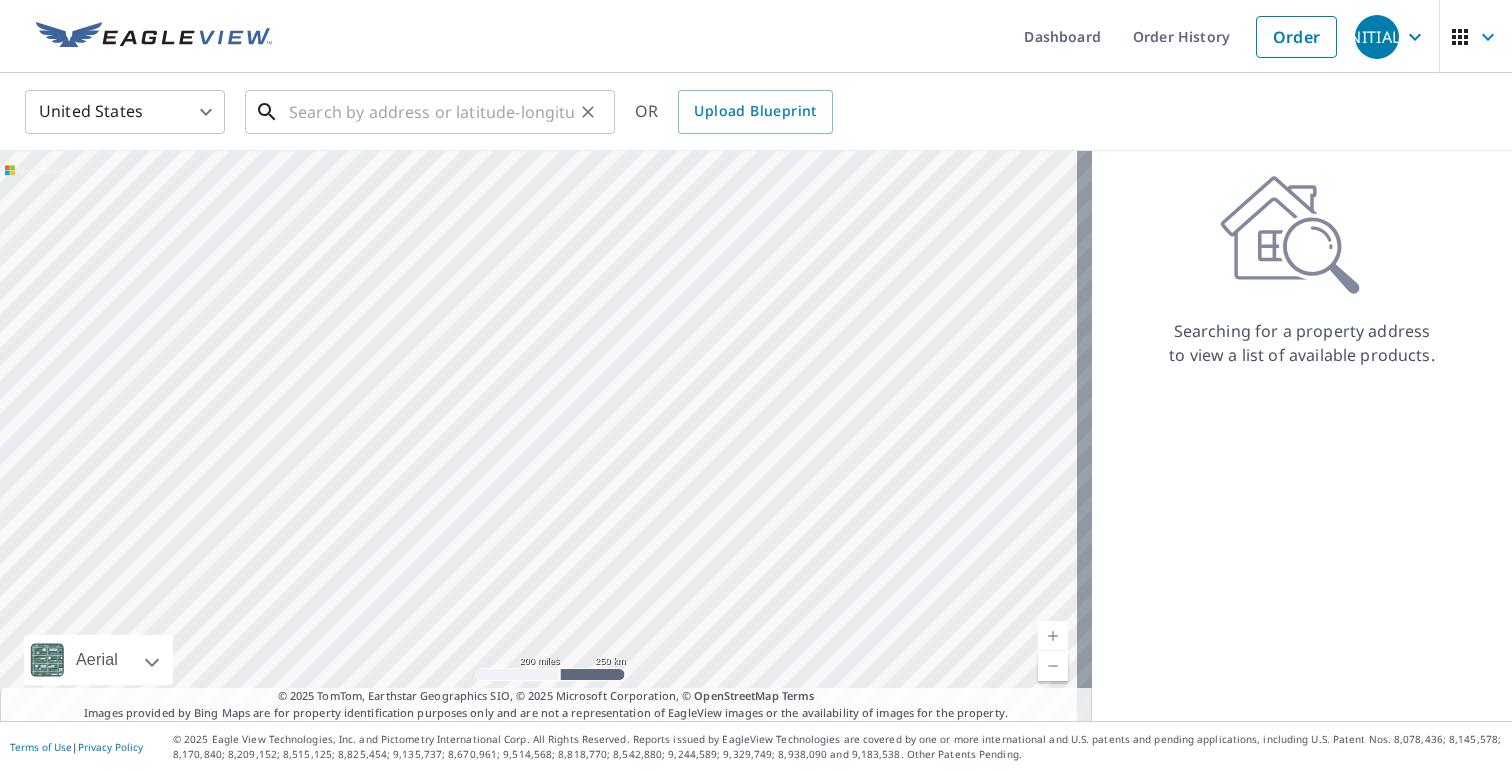 click at bounding box center [431, 112] 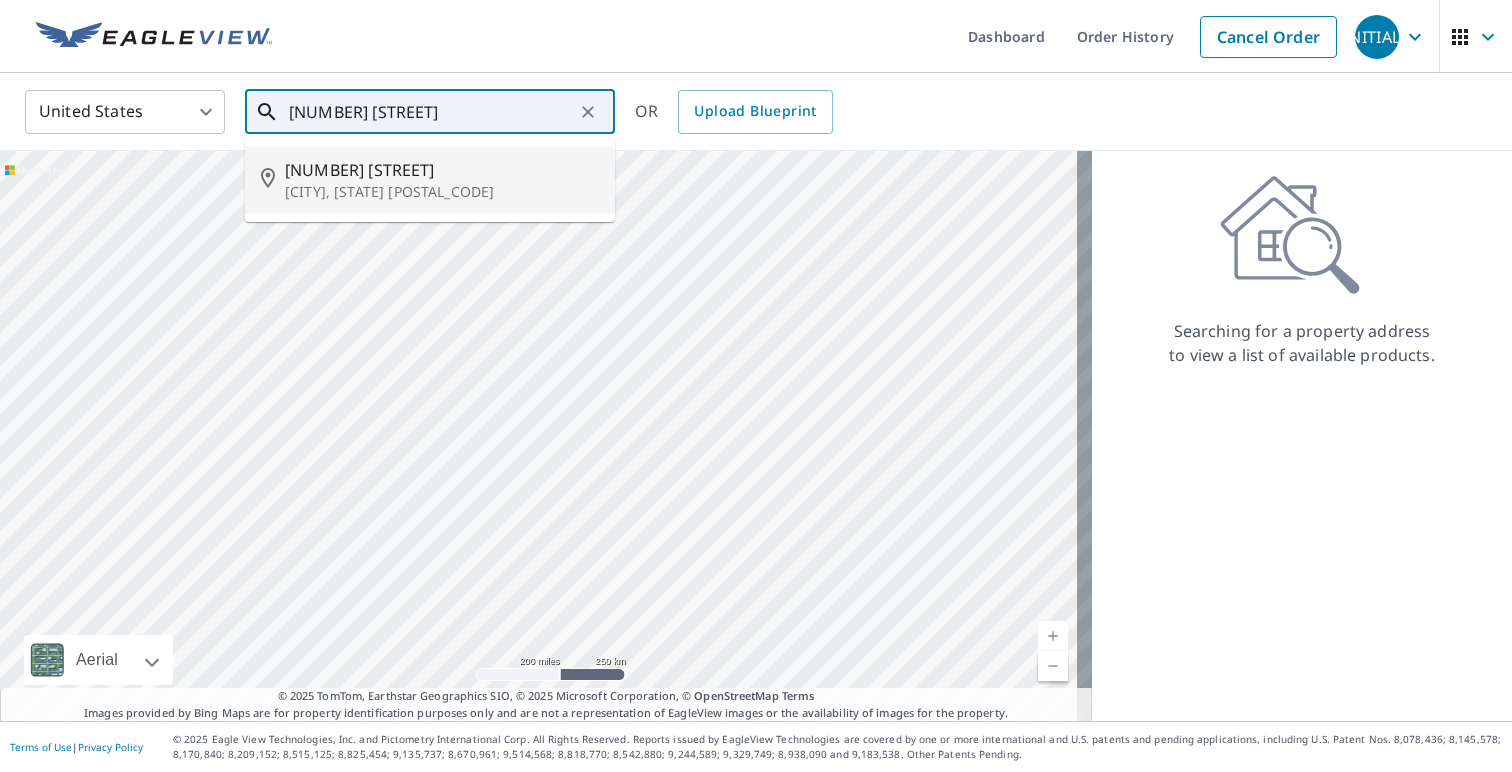 click on "6320 Cinnamon Rdg" at bounding box center [442, 170] 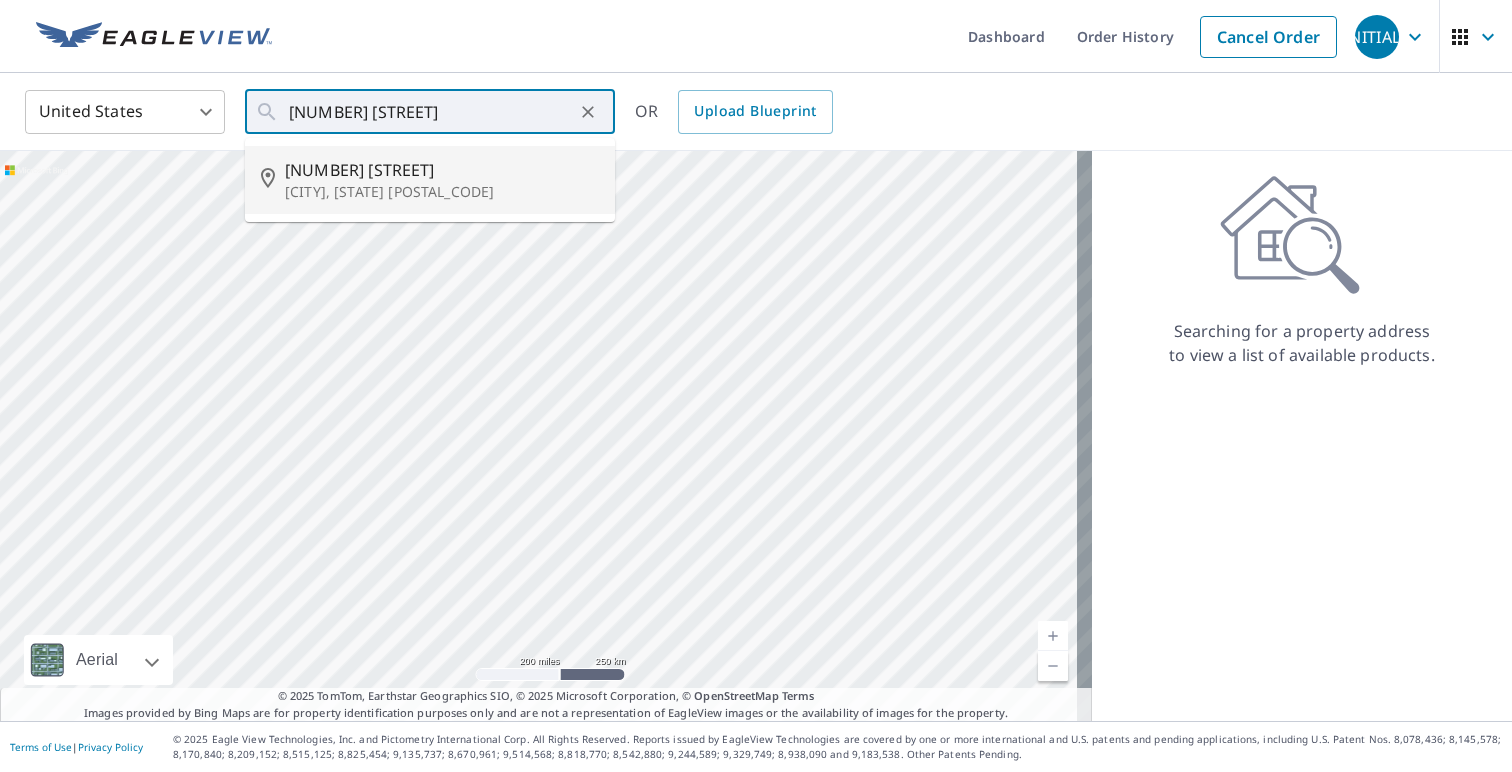 type on "6320 Cinnamon Rdg Burlington, KY 41005" 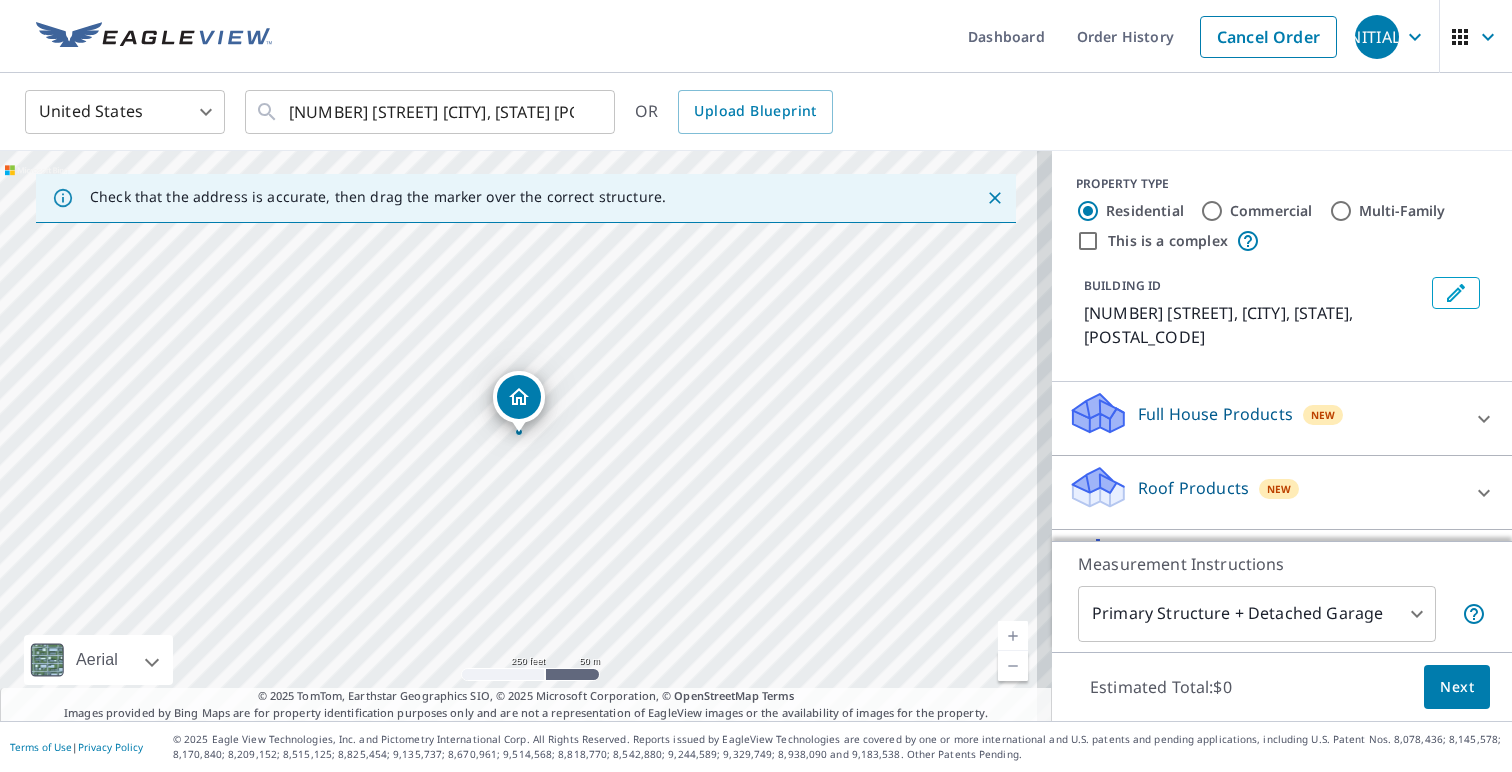 click on "Roof Products New" at bounding box center [1264, 492] 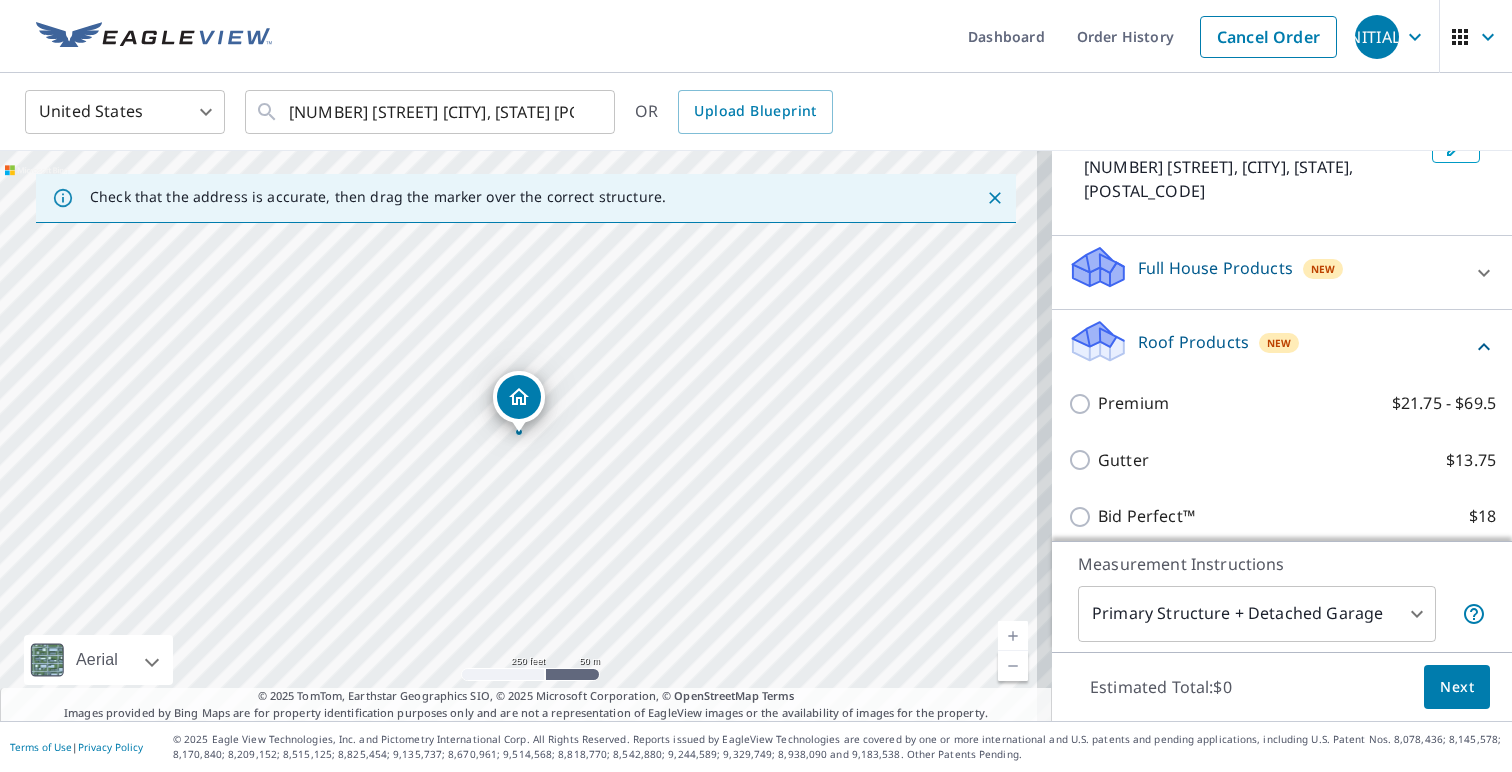 scroll, scrollTop: 149, scrollLeft: 0, axis: vertical 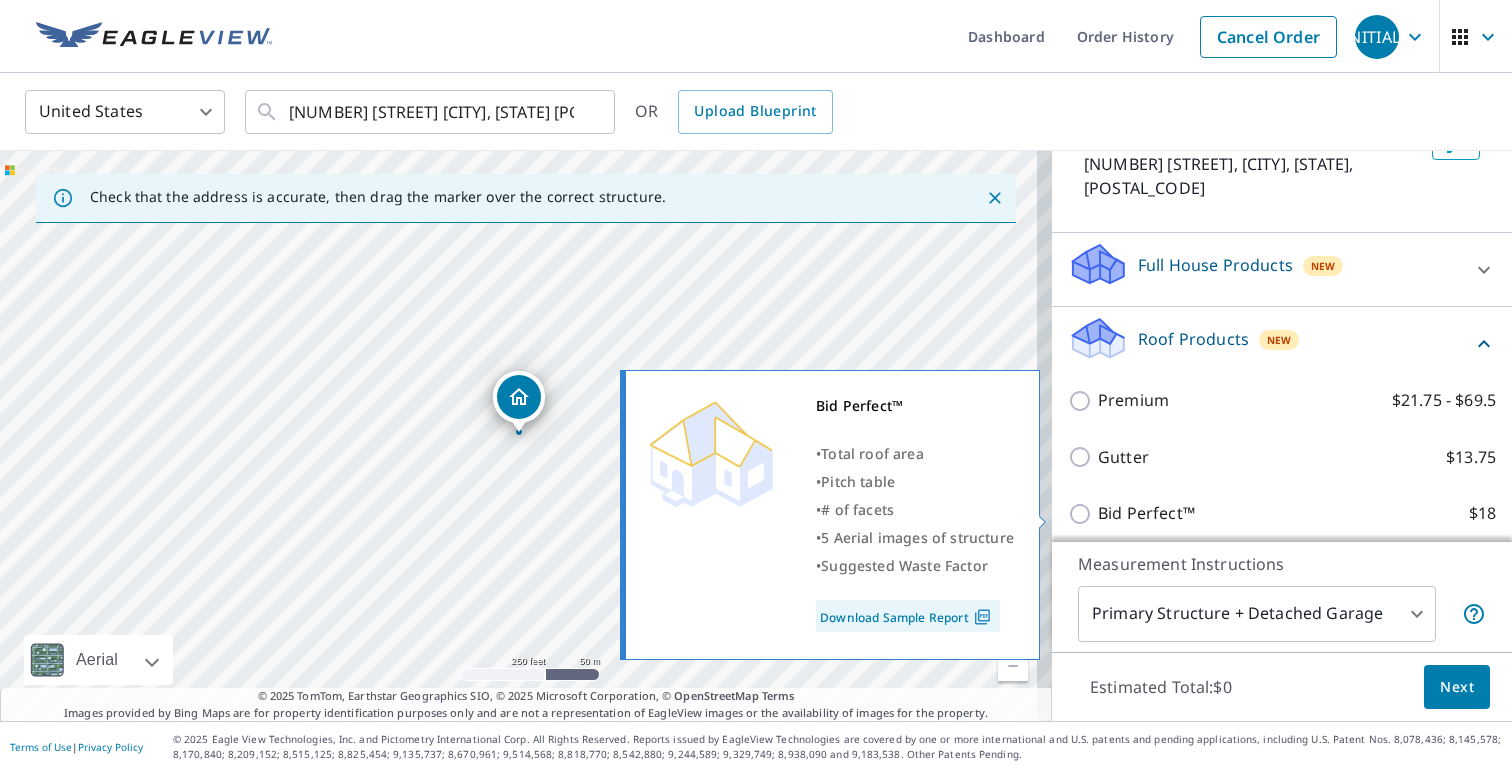 click on "Bid Perfect™" at bounding box center (1146, 513) 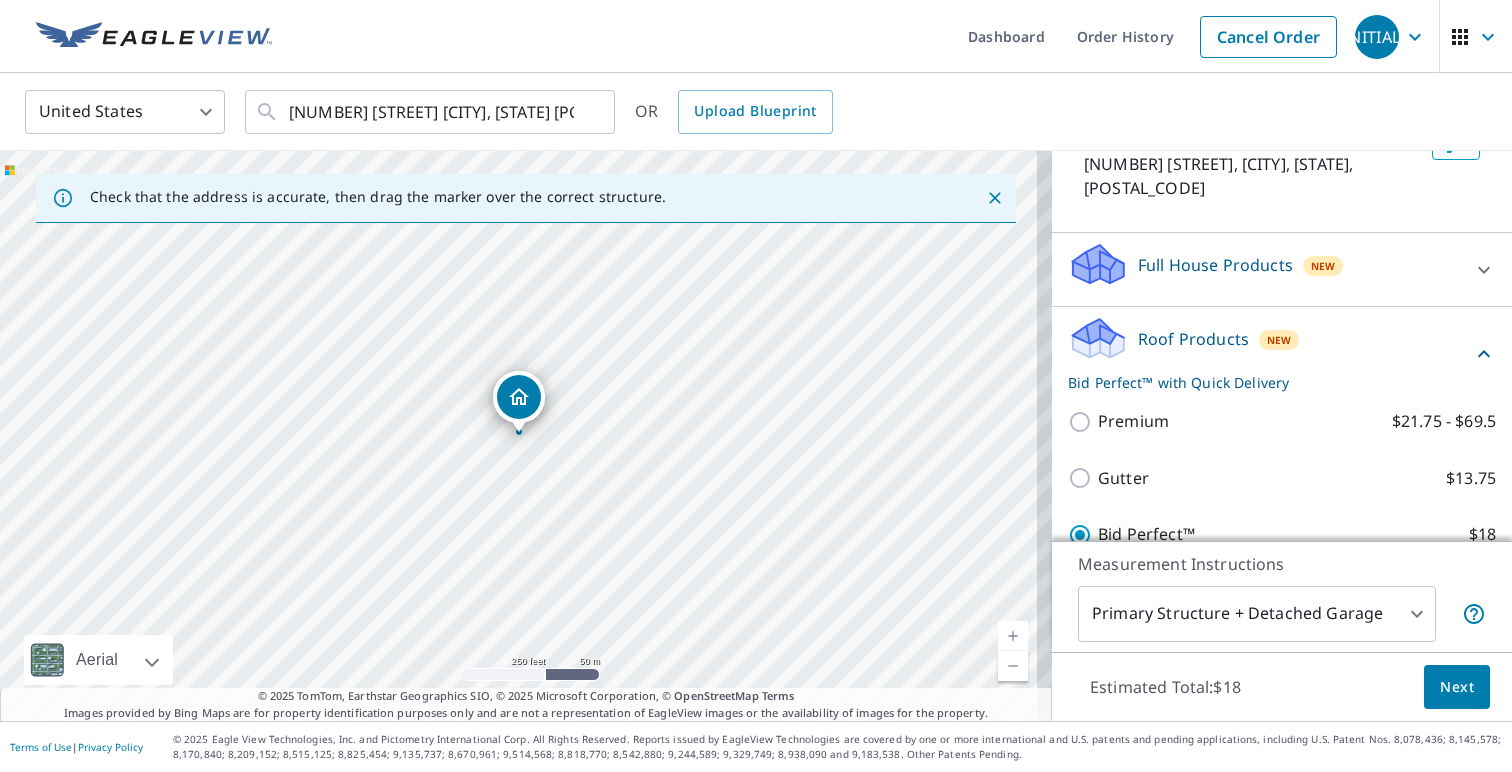 click on "Next" at bounding box center [1457, 687] 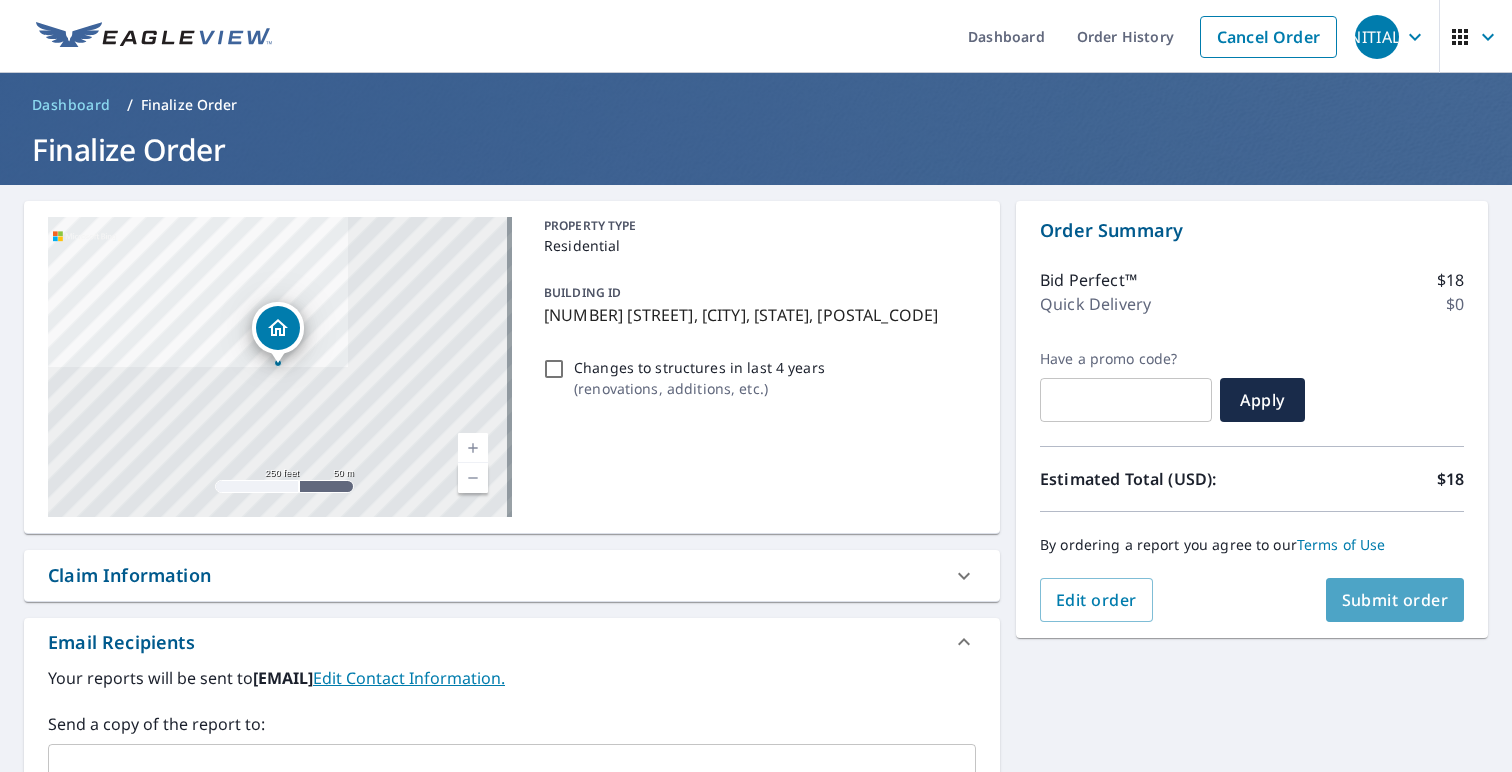 click on "Submit order" at bounding box center (1395, 600) 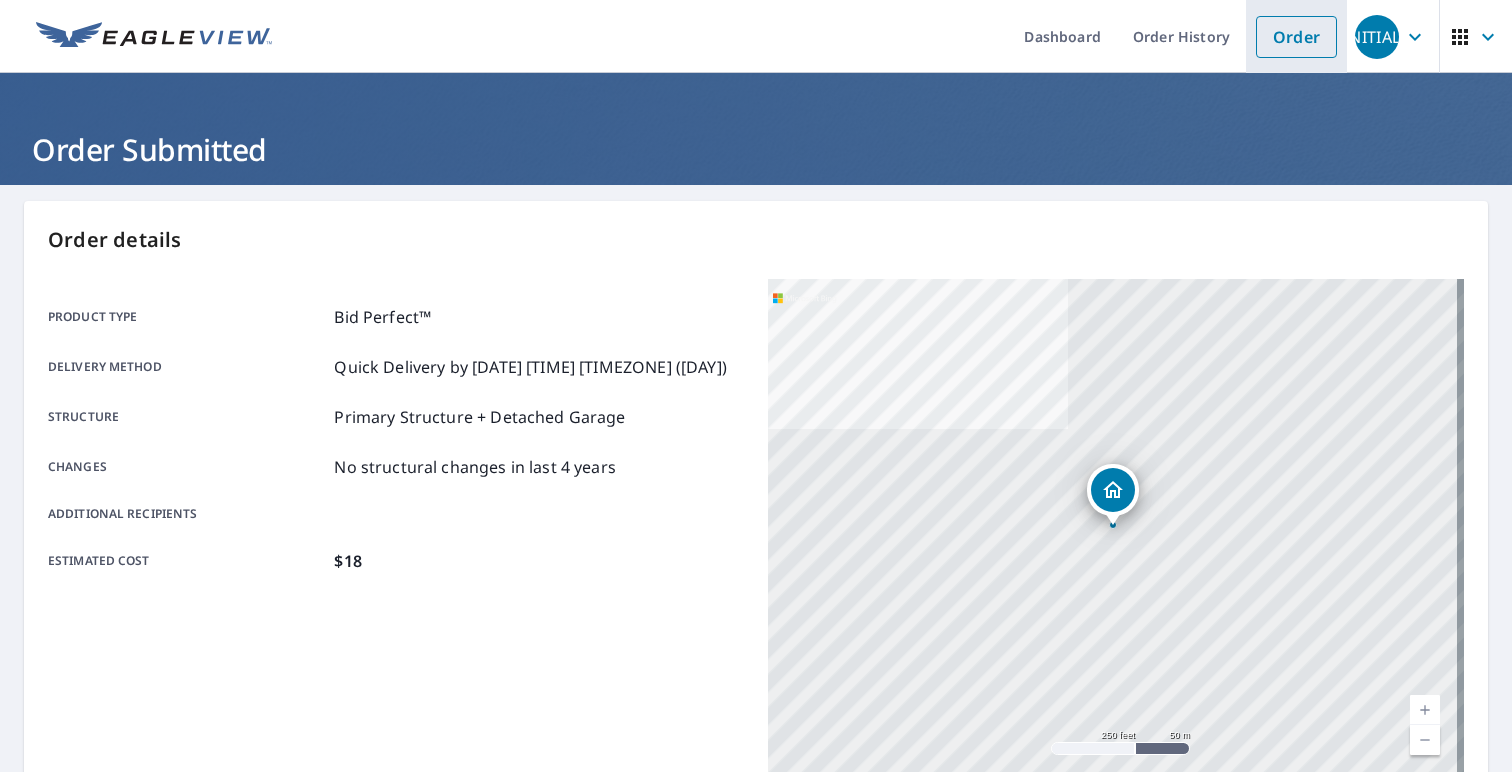 click on "Order" at bounding box center [1296, 37] 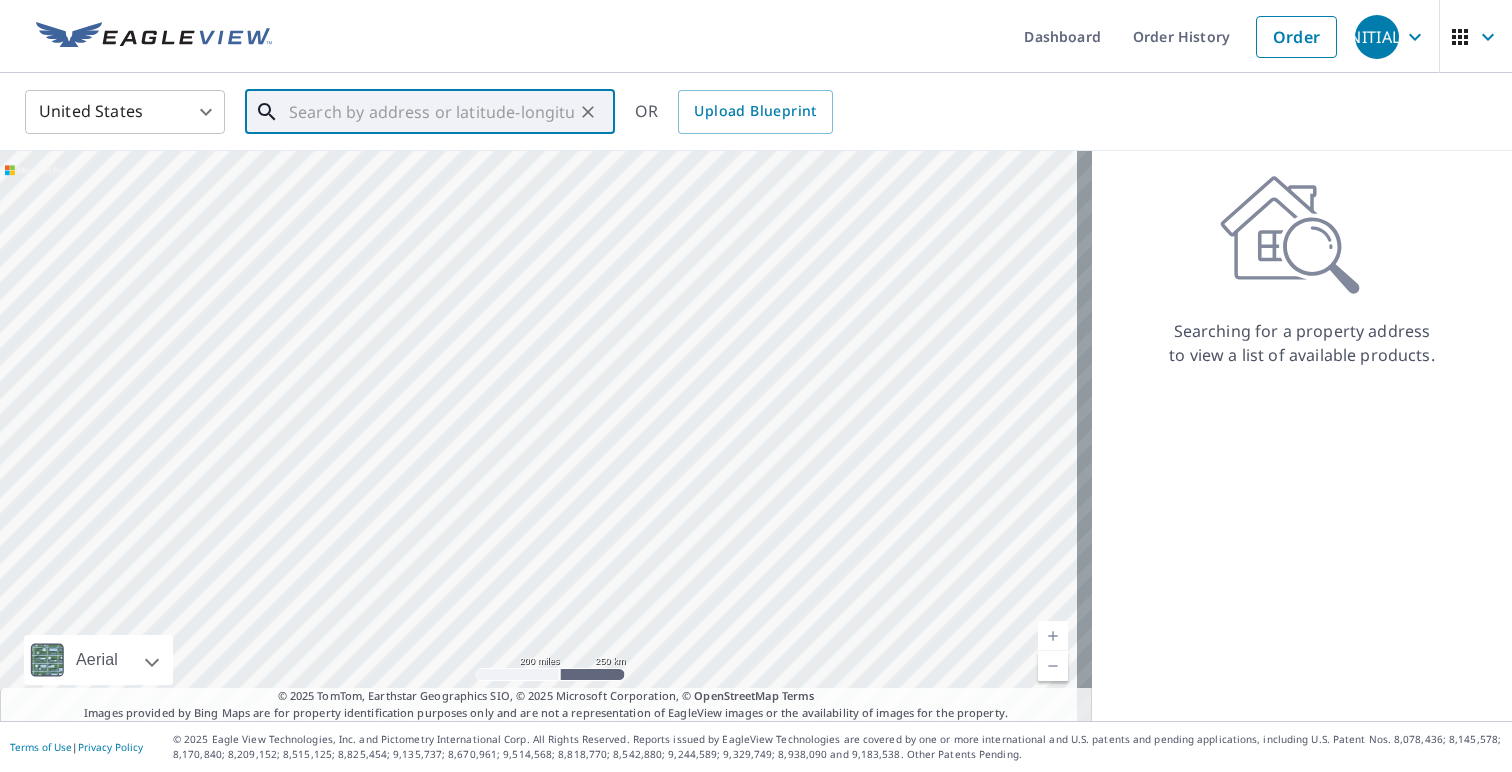 click at bounding box center (431, 112) 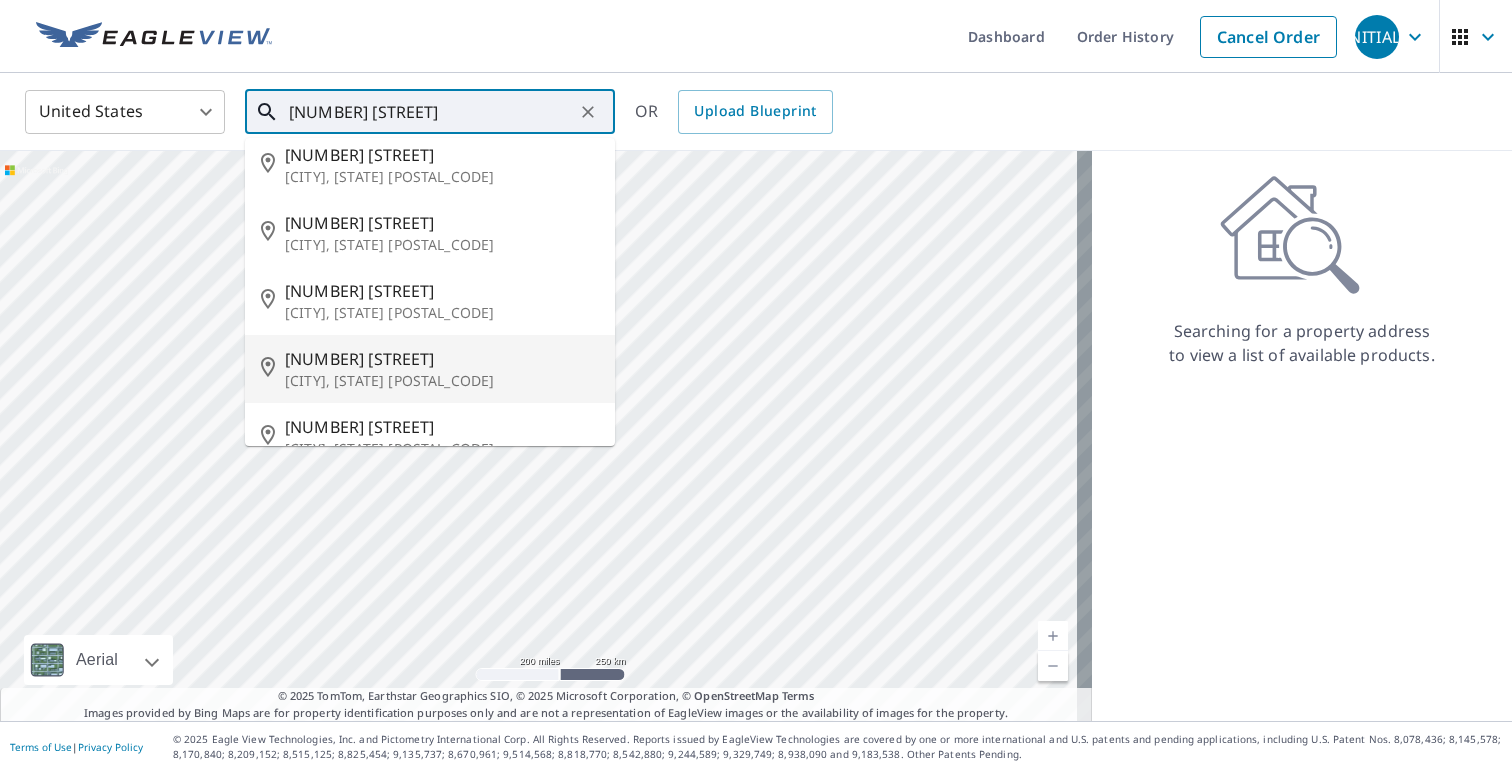 scroll, scrollTop: 0, scrollLeft: 0, axis: both 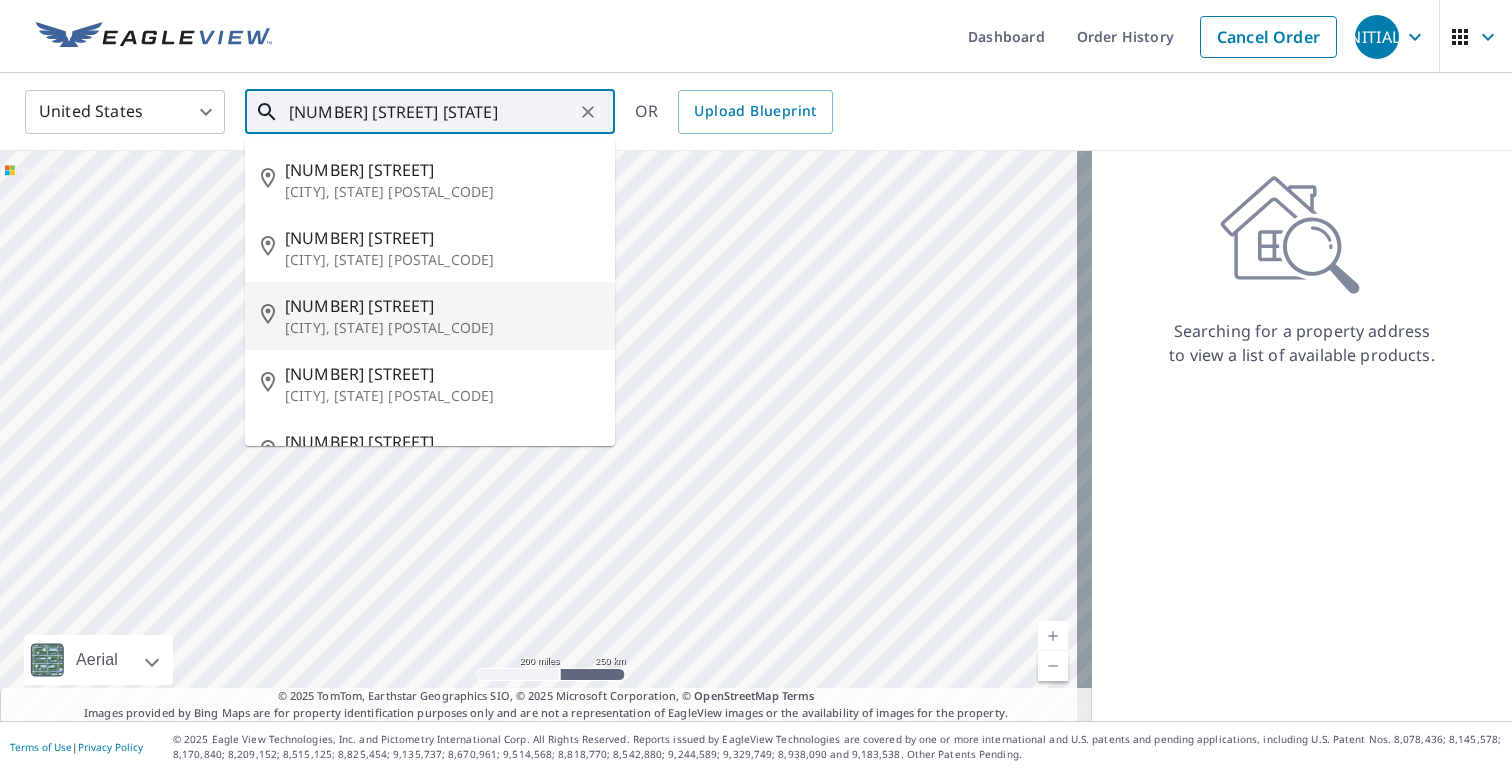 click on "717 Highland Ave" at bounding box center [442, 306] 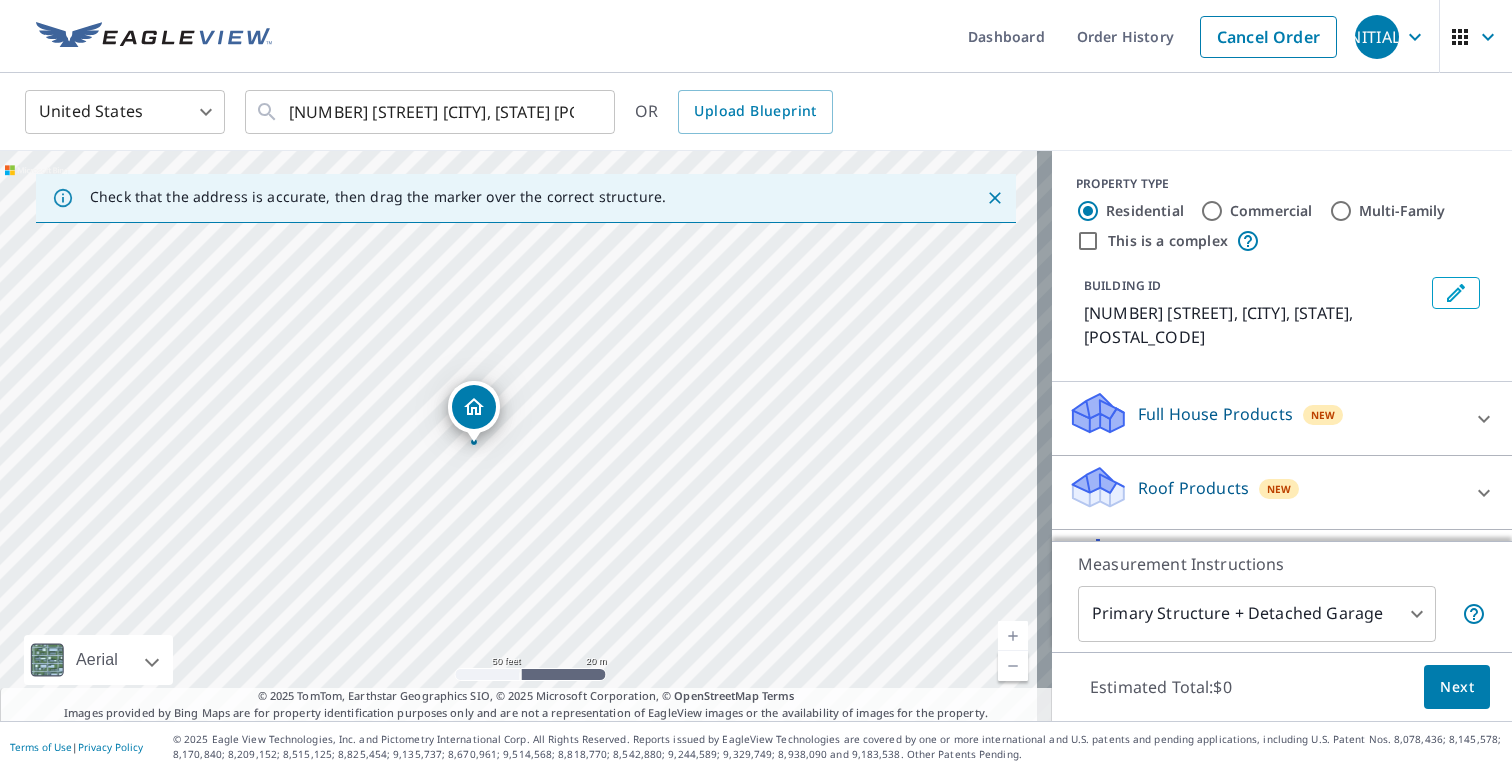 drag, startPoint x: 498, startPoint y: 391, endPoint x: 594, endPoint y: 275, distance: 150.57224 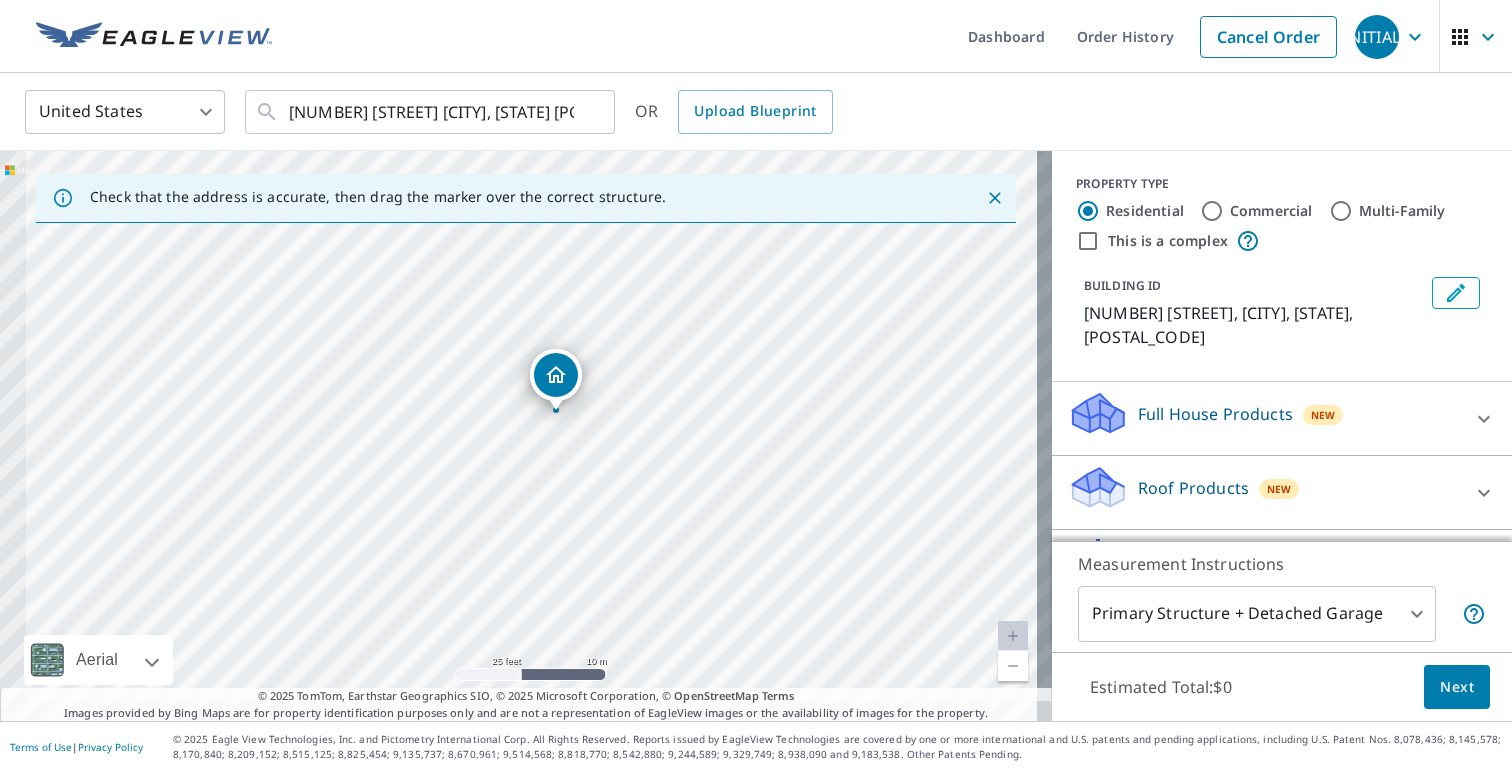 drag, startPoint x: 566, startPoint y: 317, endPoint x: 673, endPoint y: 219, distance: 145.09653 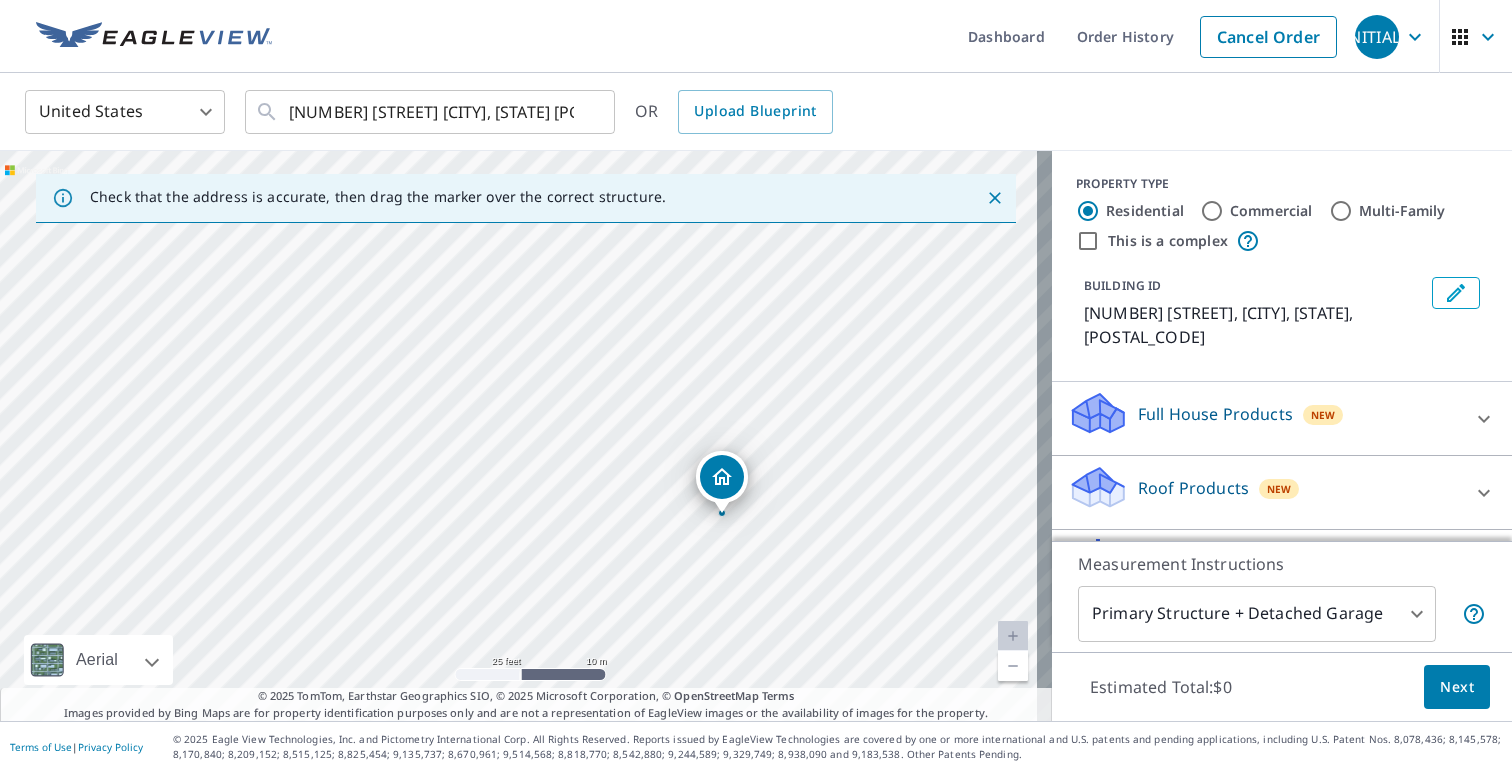 click on "717 Highland Ave Hazard, KY 41701" at bounding box center [526, 436] 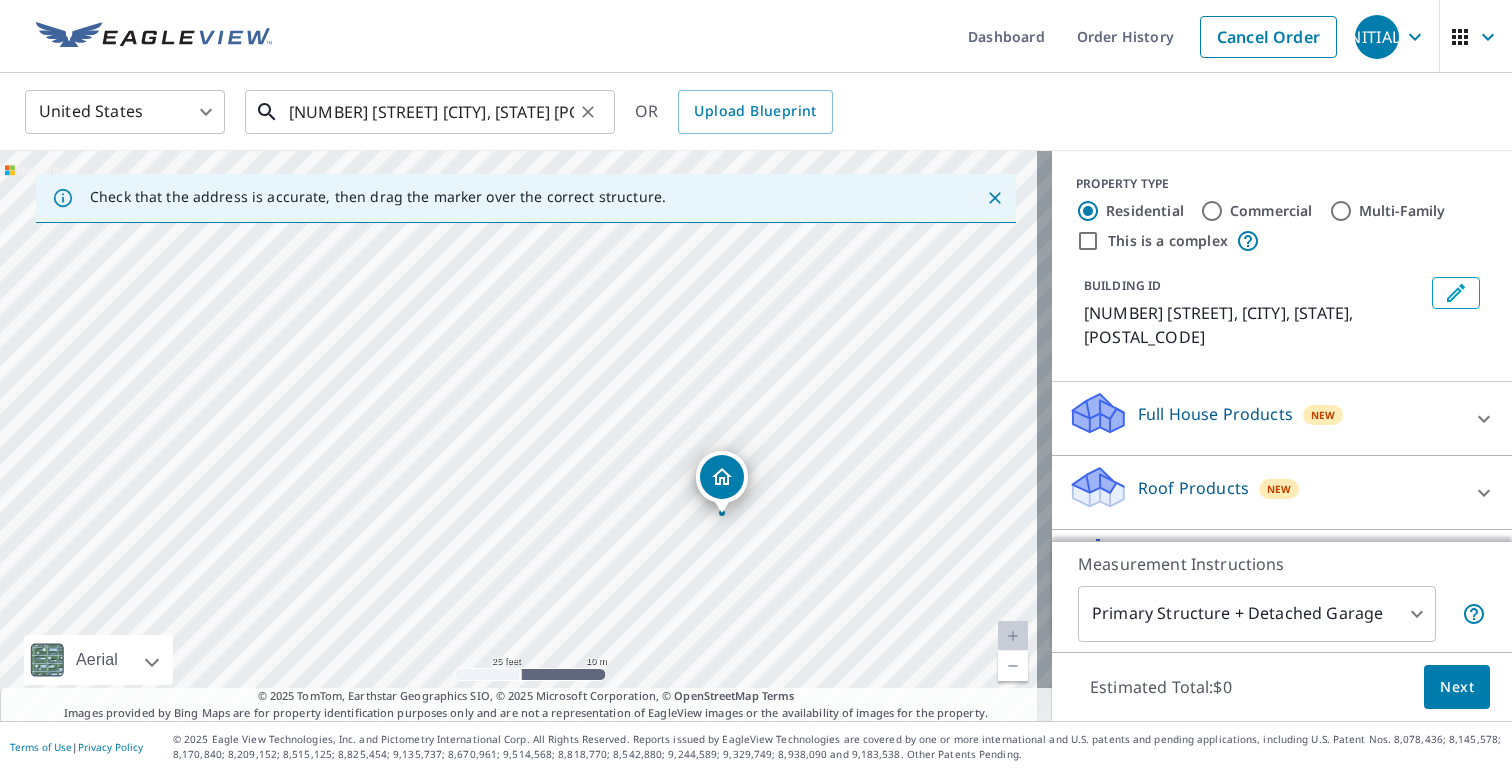 click on "717 Highland Ave Hazard, KY 41701" at bounding box center [431, 112] 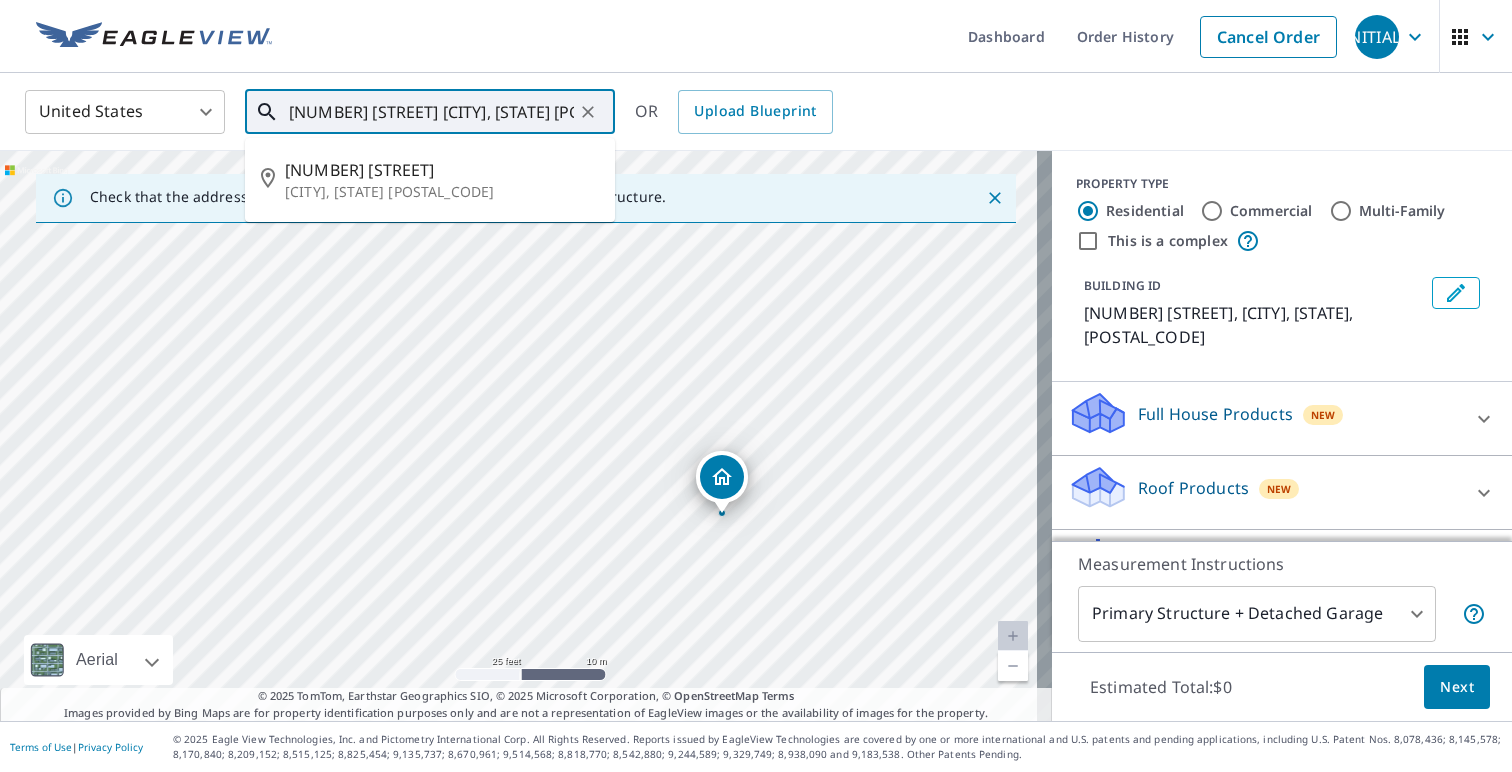 click on "717 Highland Ave Hazard, KY 41701" at bounding box center (431, 112) 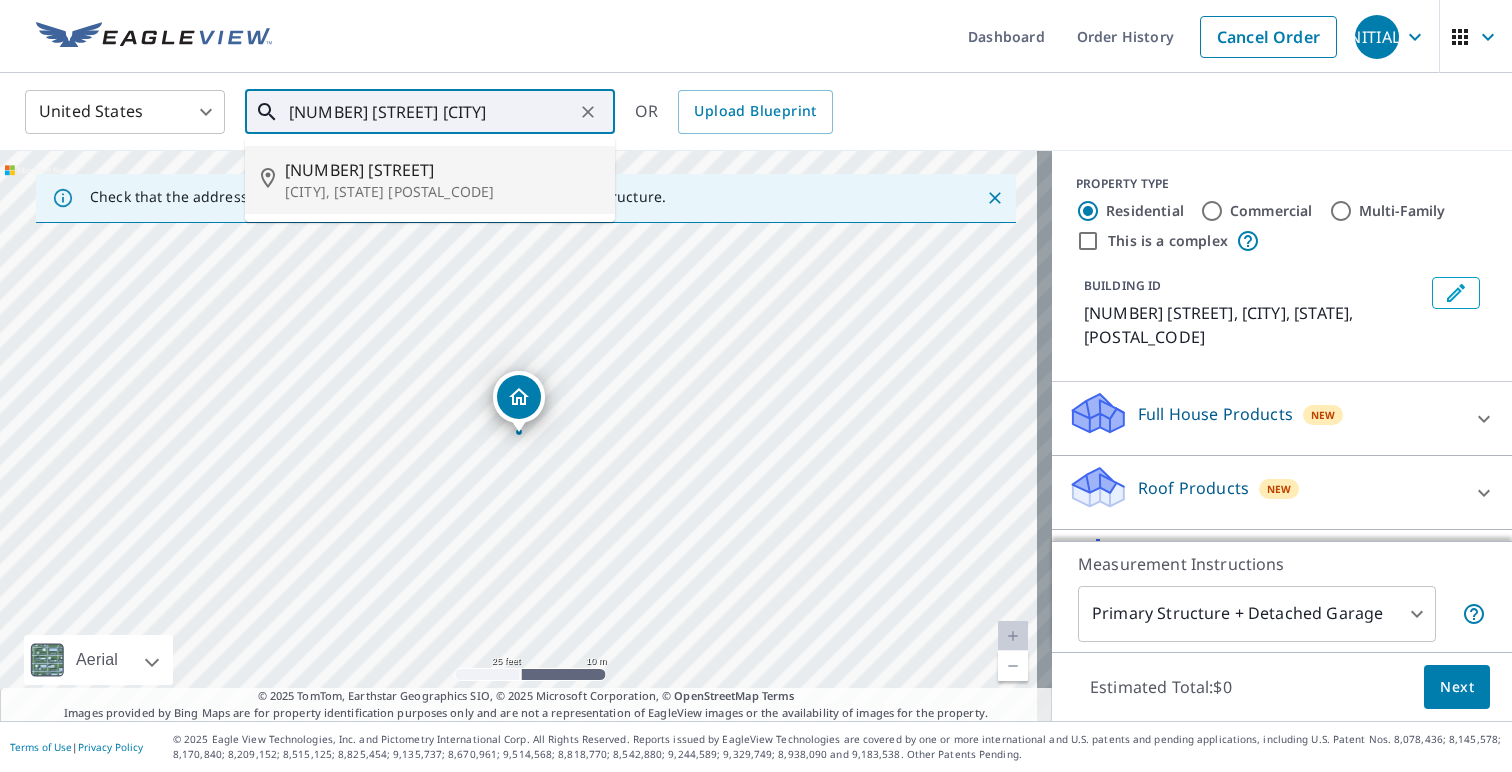 click on "717 Highland Ave" at bounding box center [442, 170] 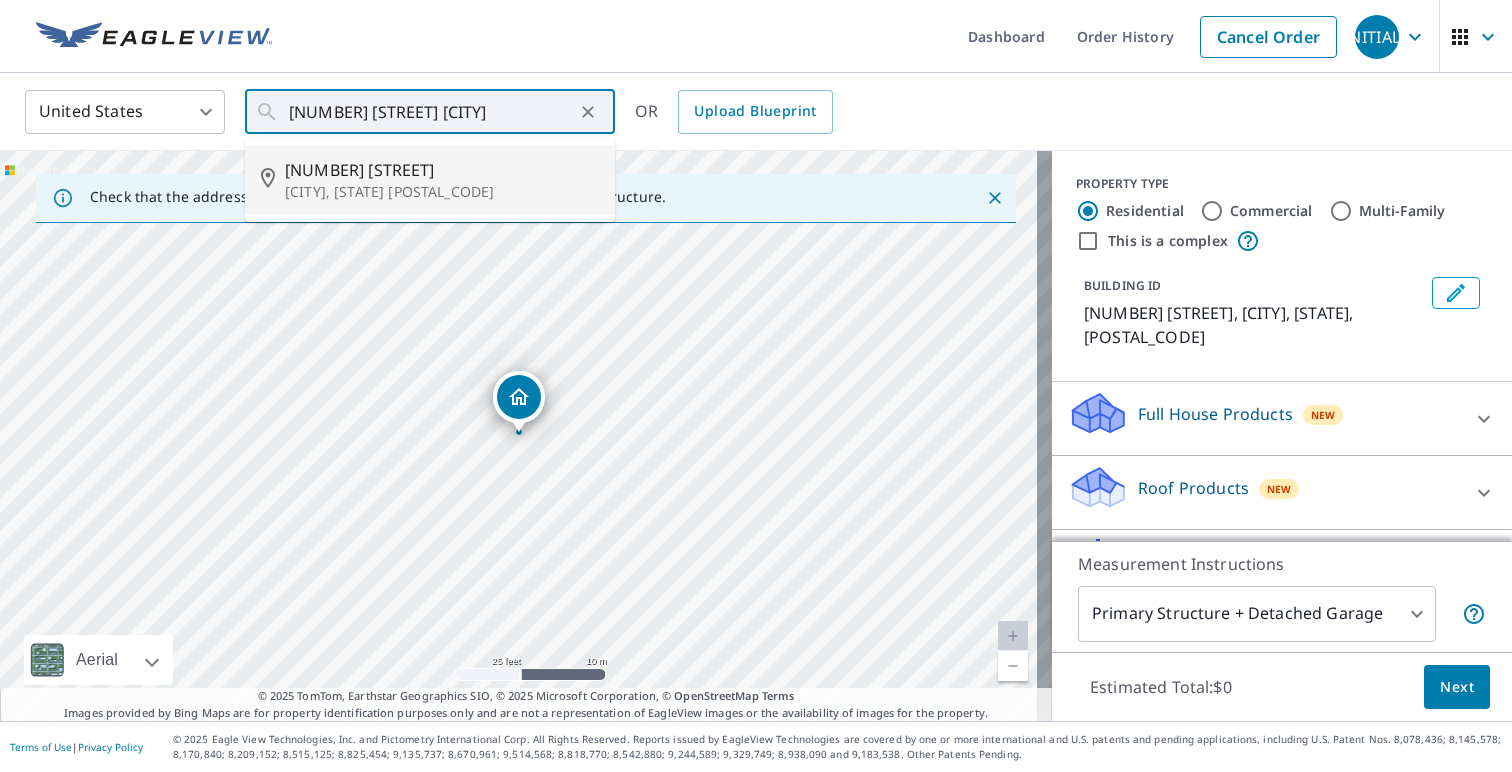 type on "717 Highland Ave Fort Thomas, KY 41075" 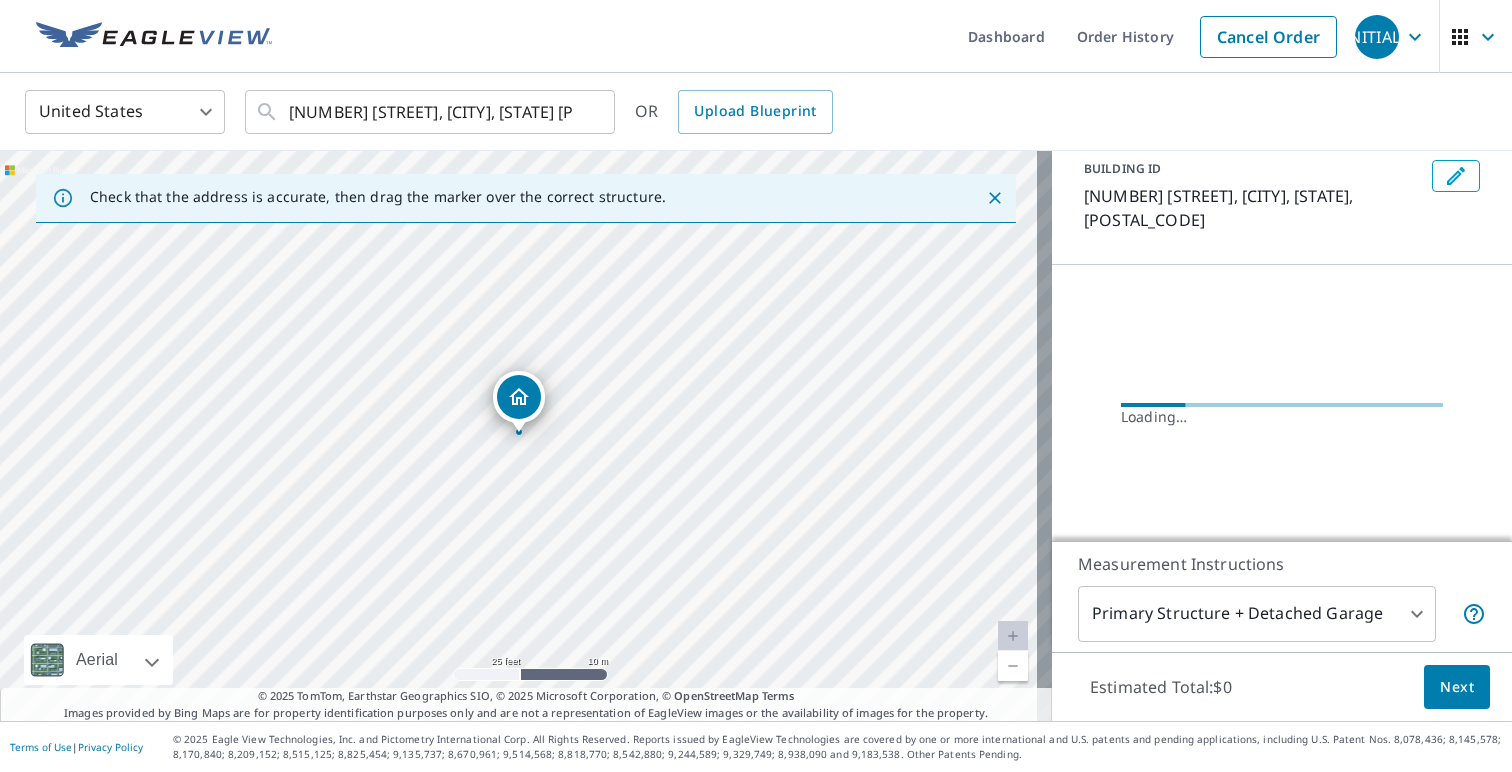 scroll, scrollTop: 113, scrollLeft: 0, axis: vertical 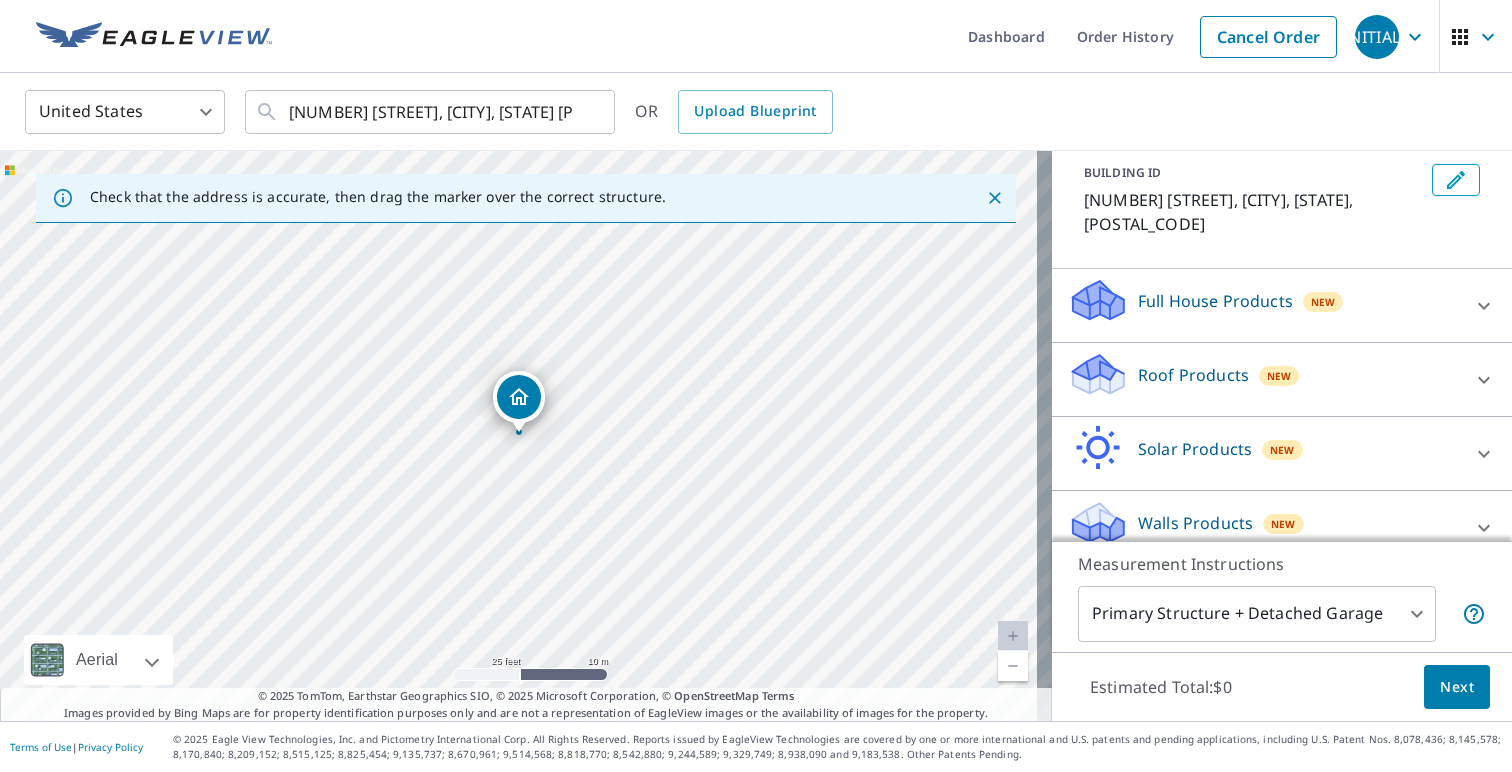 click on "Roof Products New" at bounding box center [1264, 379] 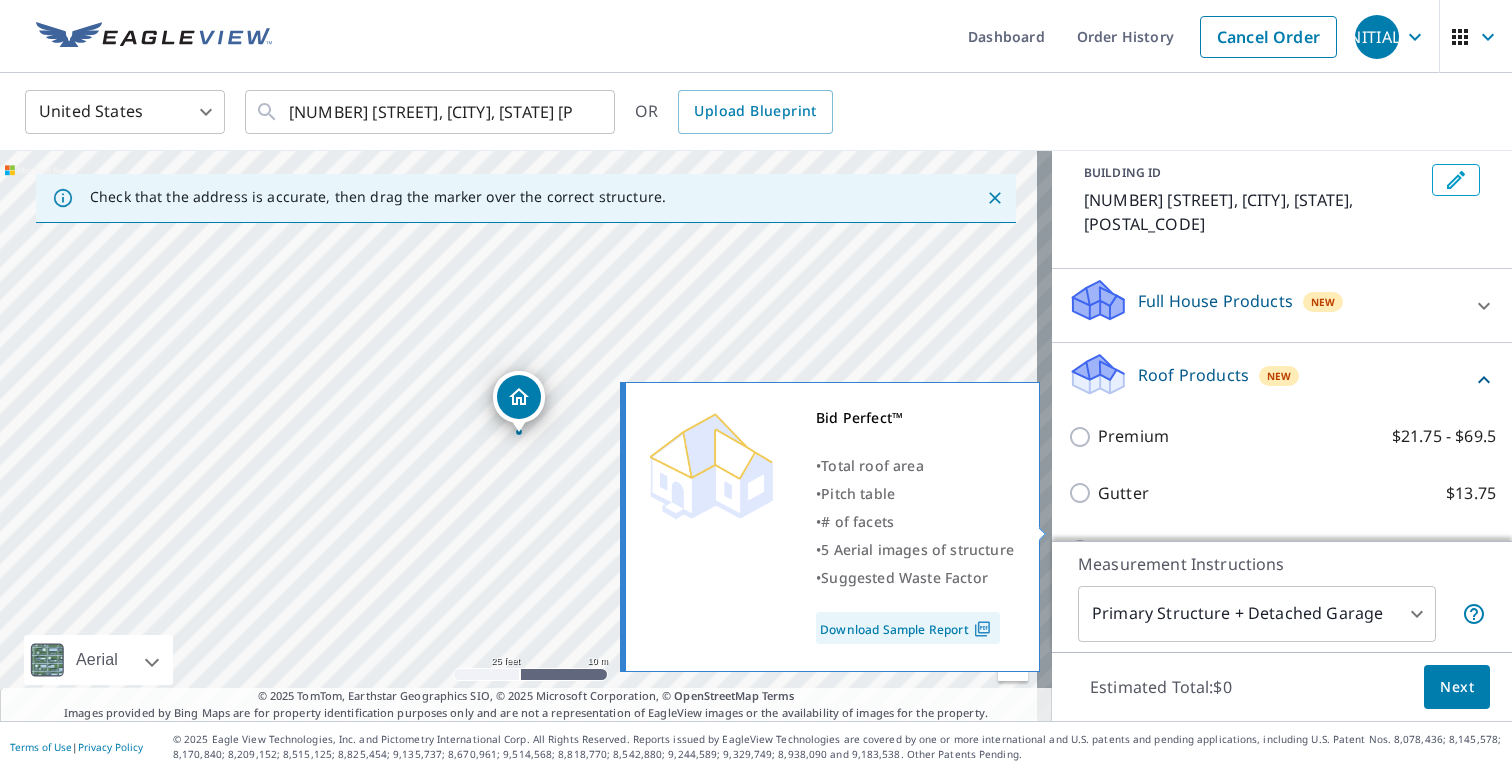 click on "Bid Perfect™" at bounding box center [1146, 549] 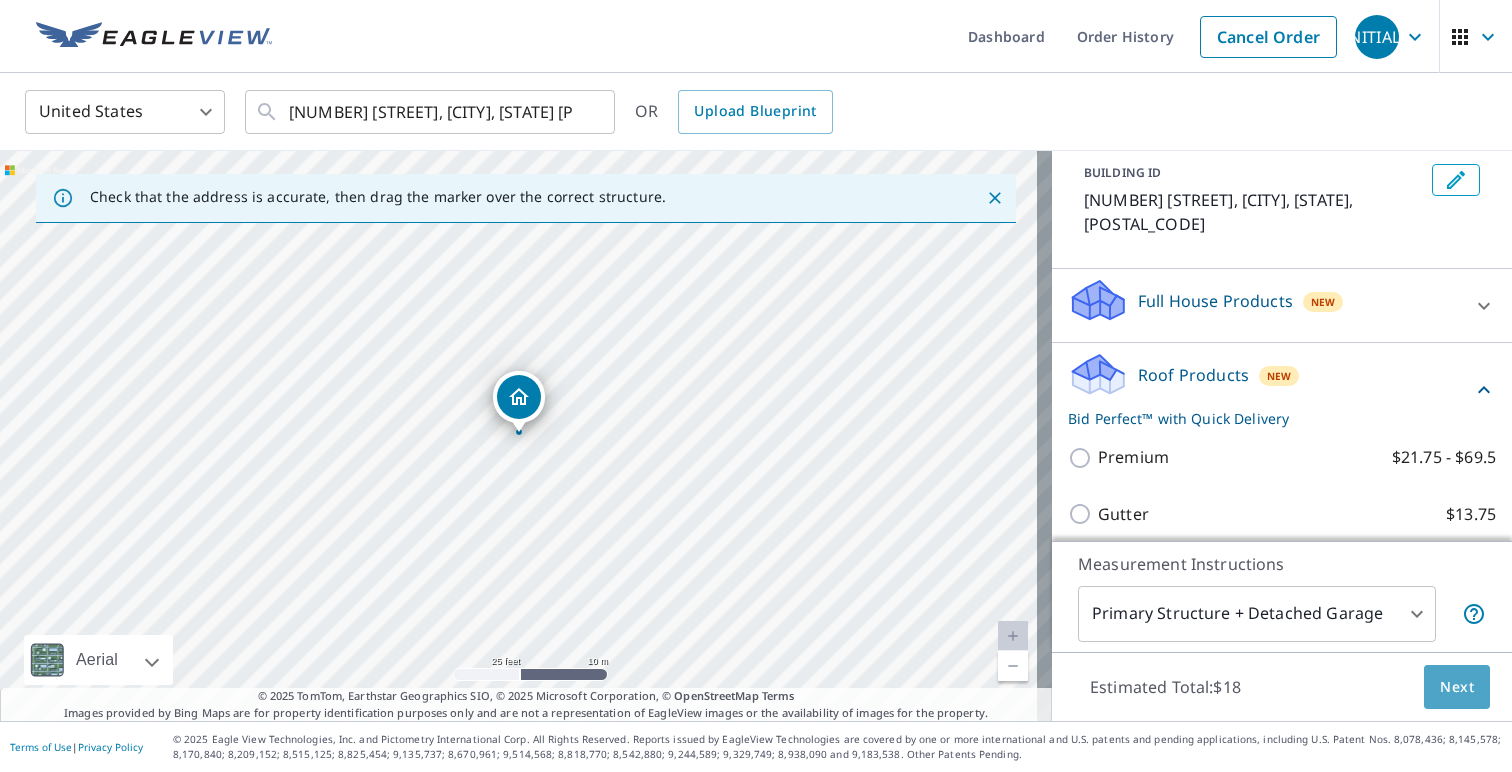 click on "Next" at bounding box center [1457, 687] 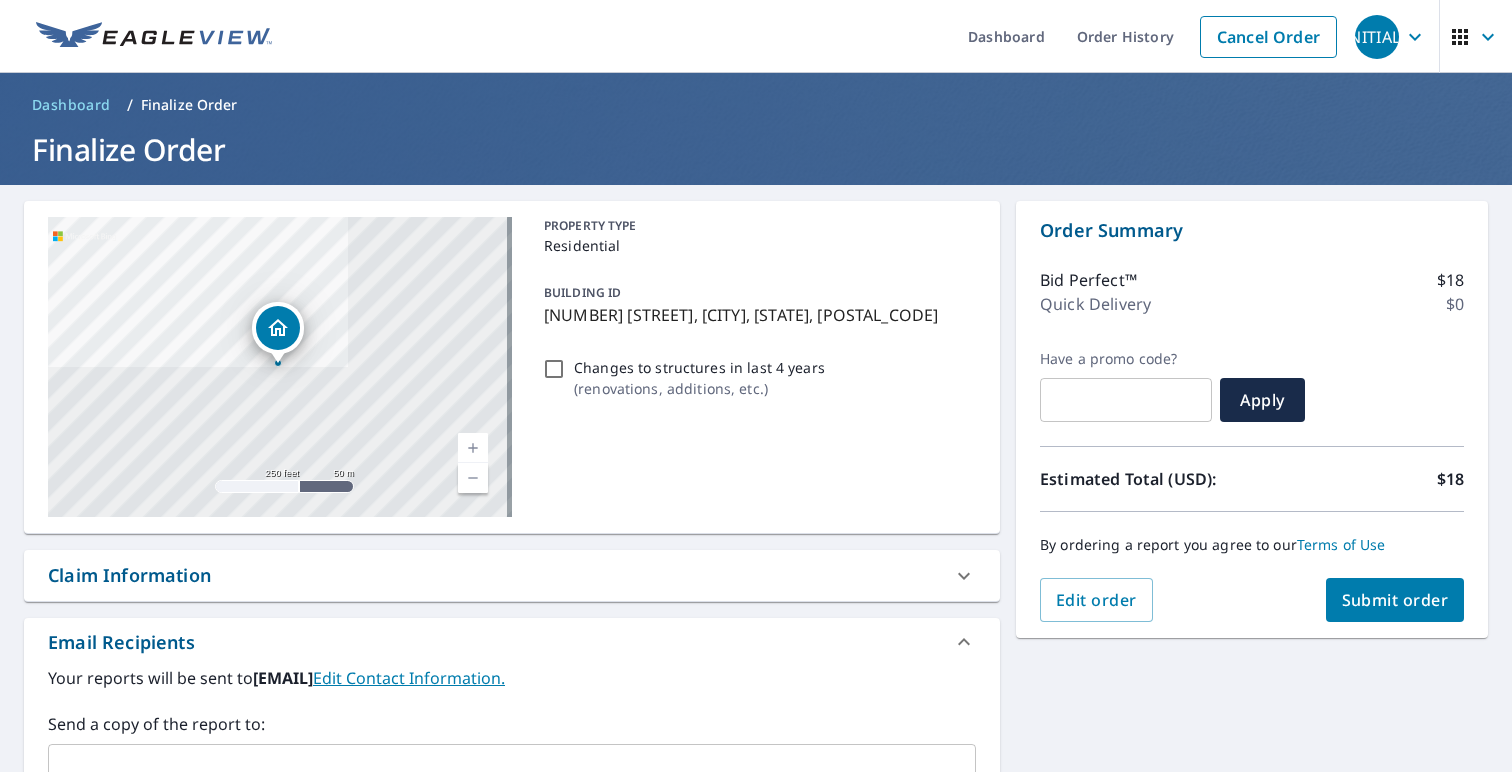 click on "Order Summary Bid Perfect™ $18 Quick Delivery $0 Have a promo code? ​ Apply Estimated Total (USD): $18 By ordering a report you agree to our  Terms of Use Edit order Submit order" at bounding box center [1252, 419] 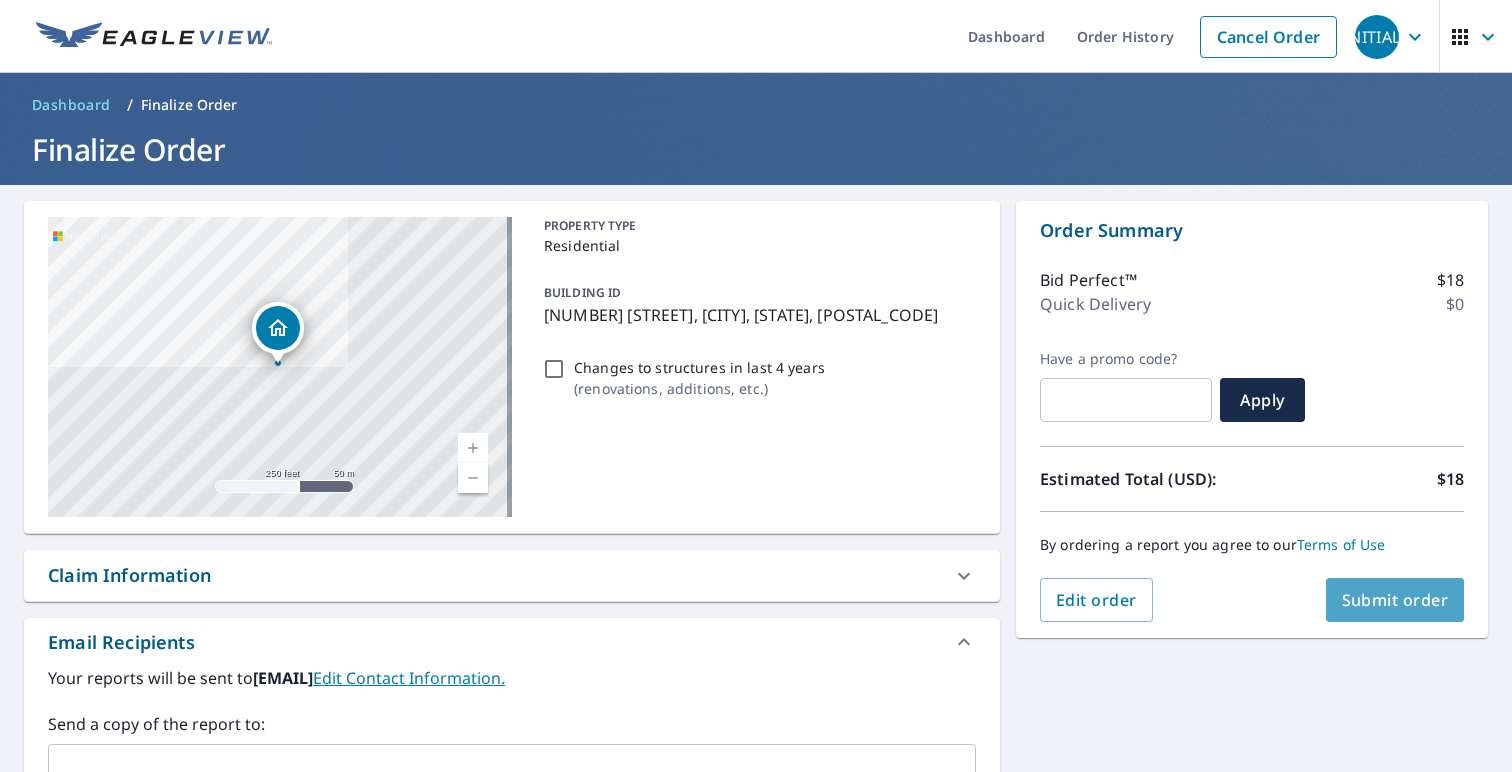click on "Submit order" at bounding box center [1395, 600] 